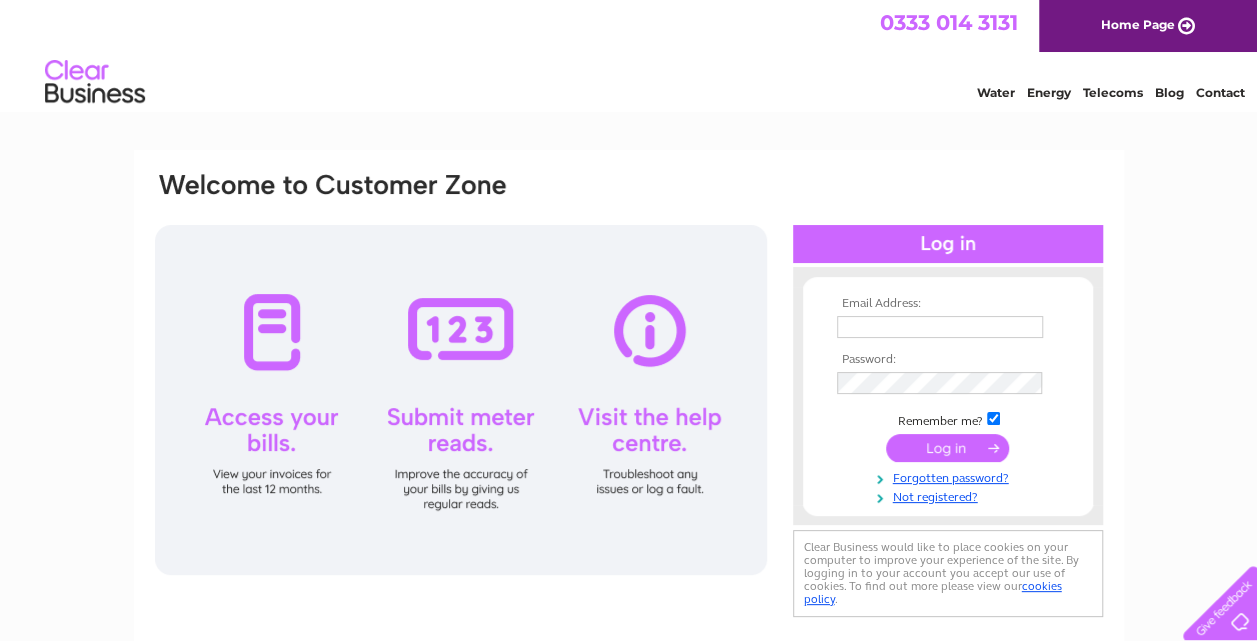 scroll, scrollTop: 0, scrollLeft: 0, axis: both 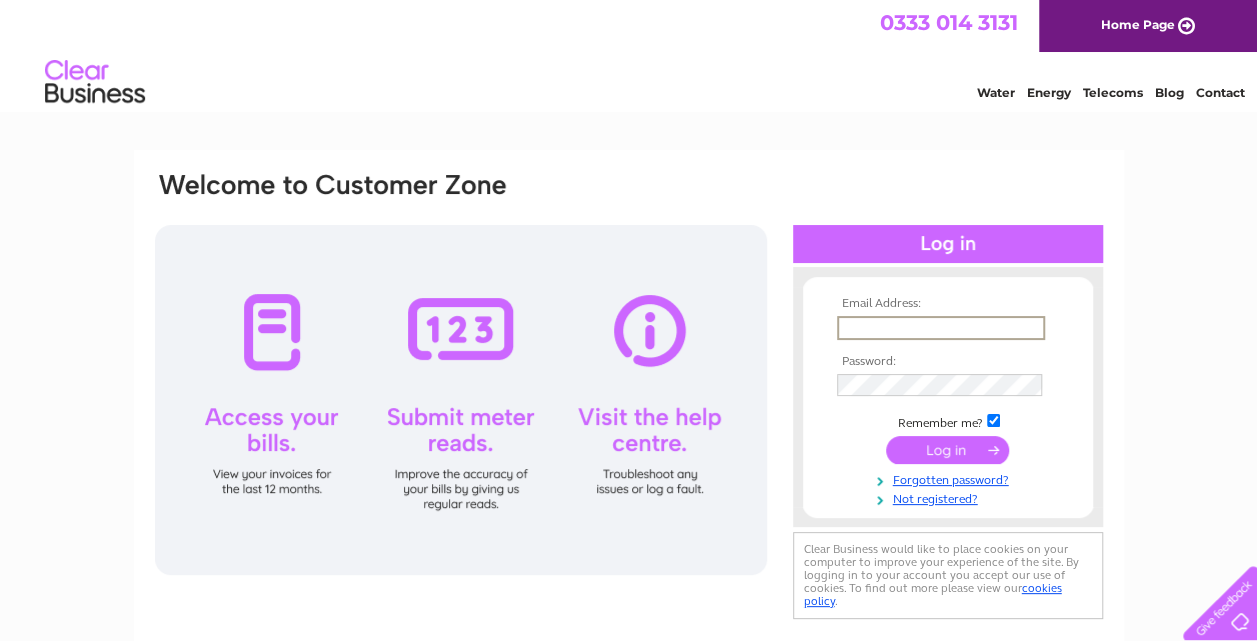 type on "millgarage@yahoo.com" 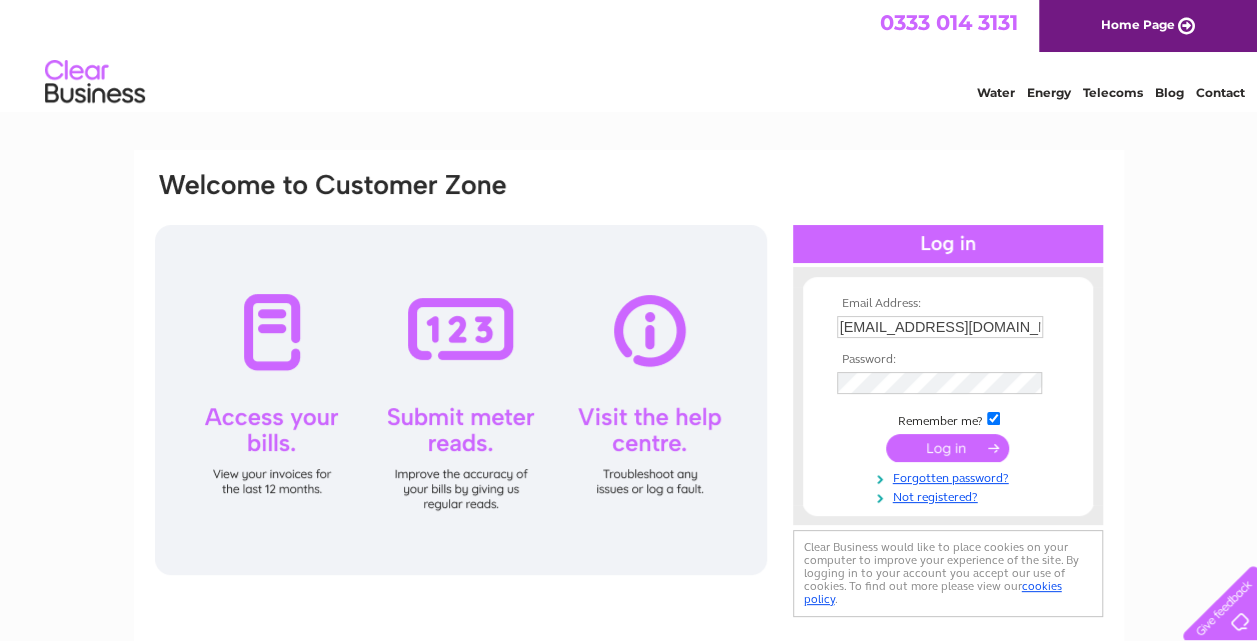 click at bounding box center [947, 448] 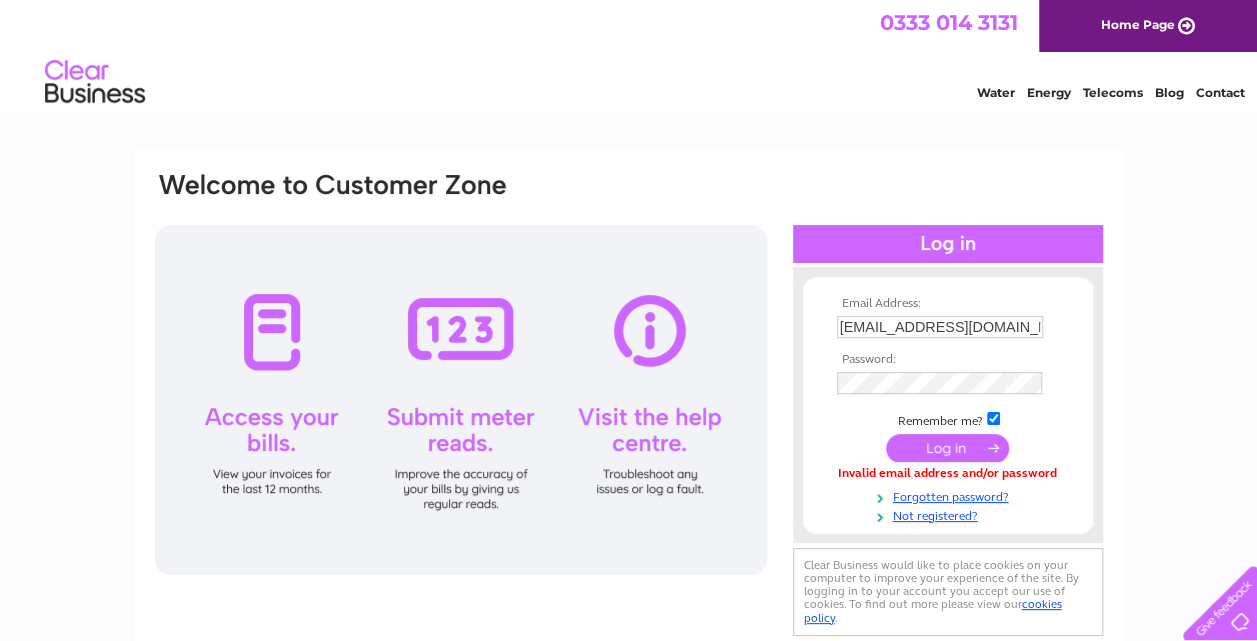 scroll, scrollTop: 0, scrollLeft: 0, axis: both 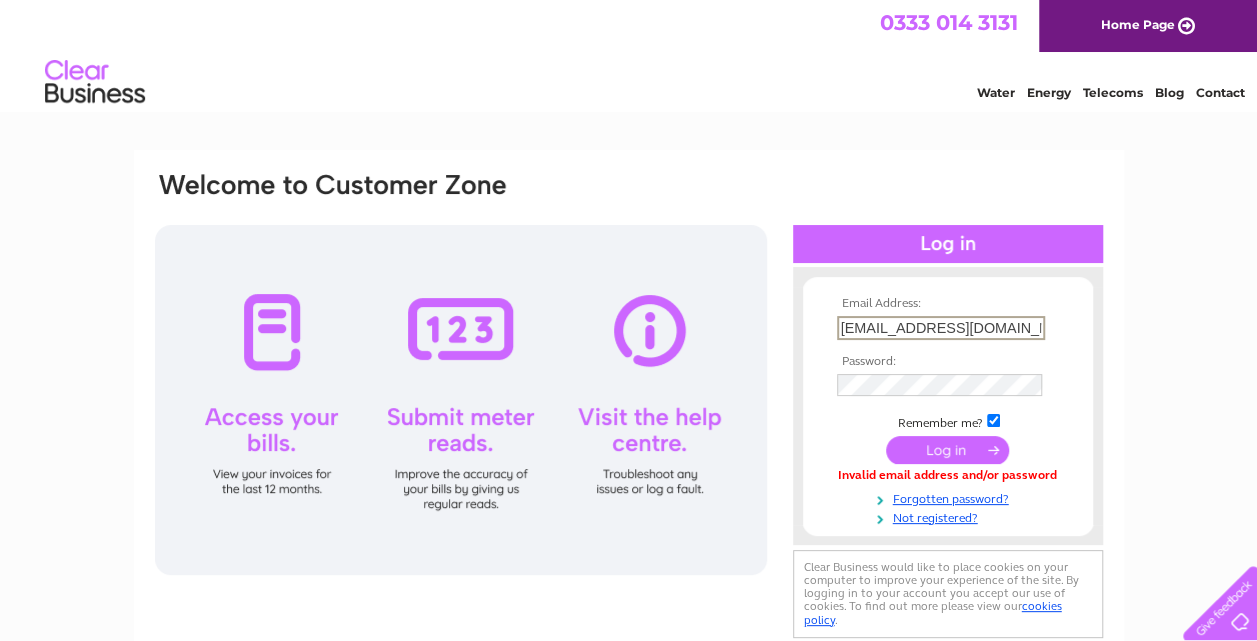 click on "millgarage@yahoo.com" at bounding box center (941, 328) 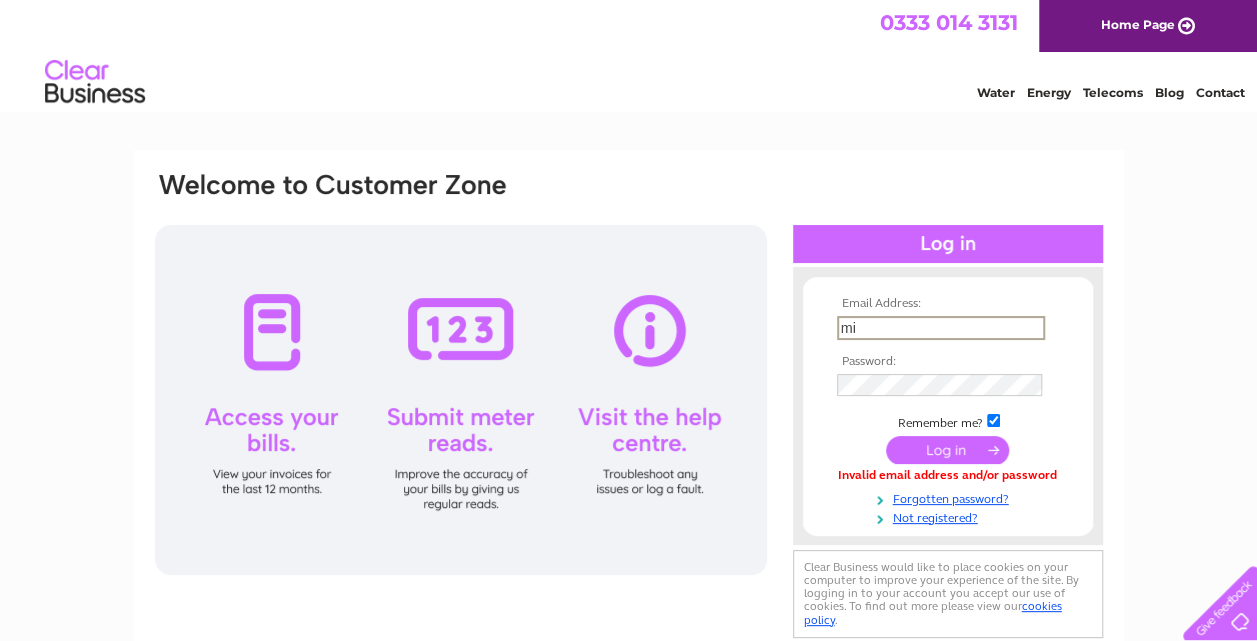 type on "m" 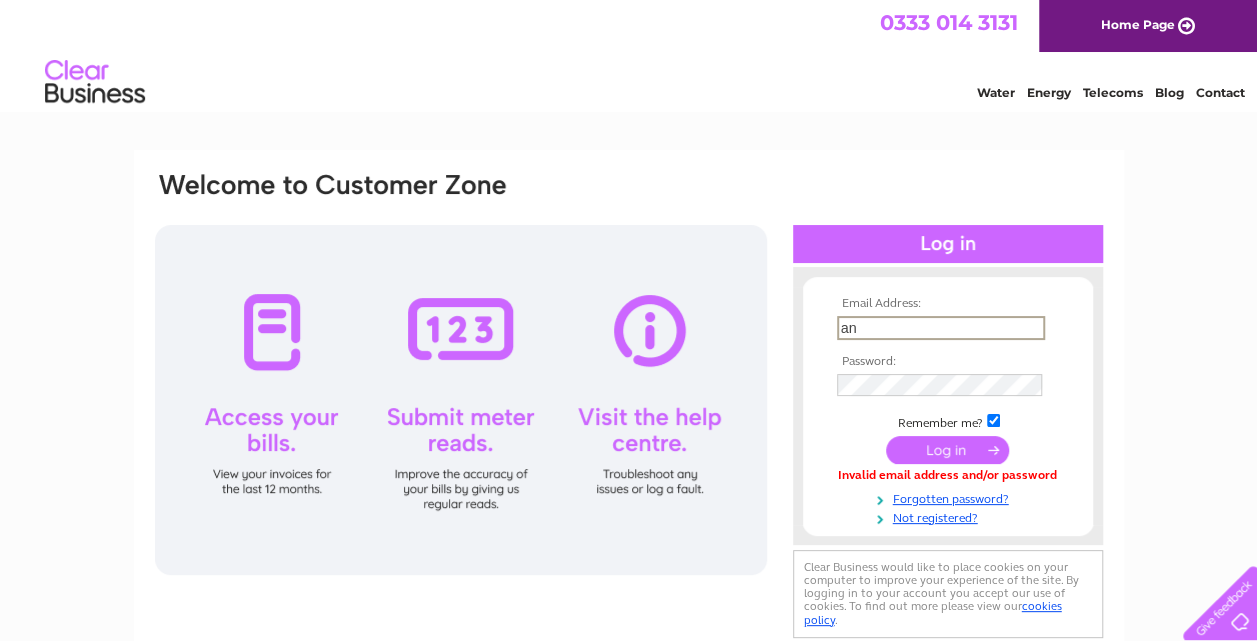 type on "andrewtock@hotmail.co.uk" 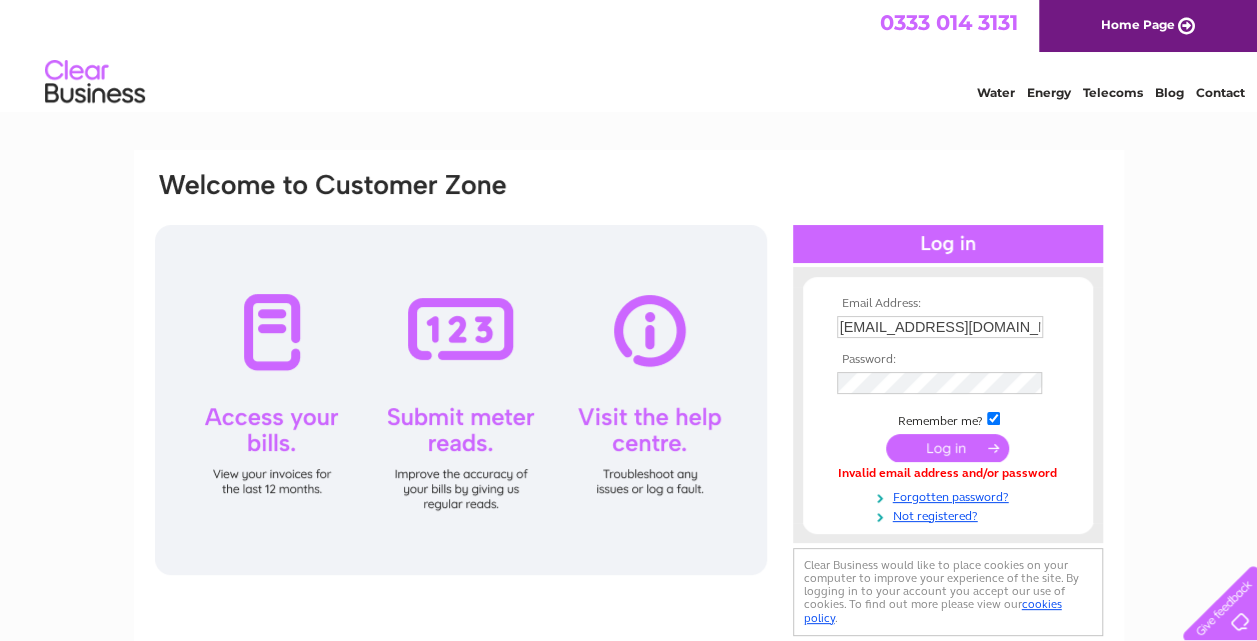 click at bounding box center [947, 448] 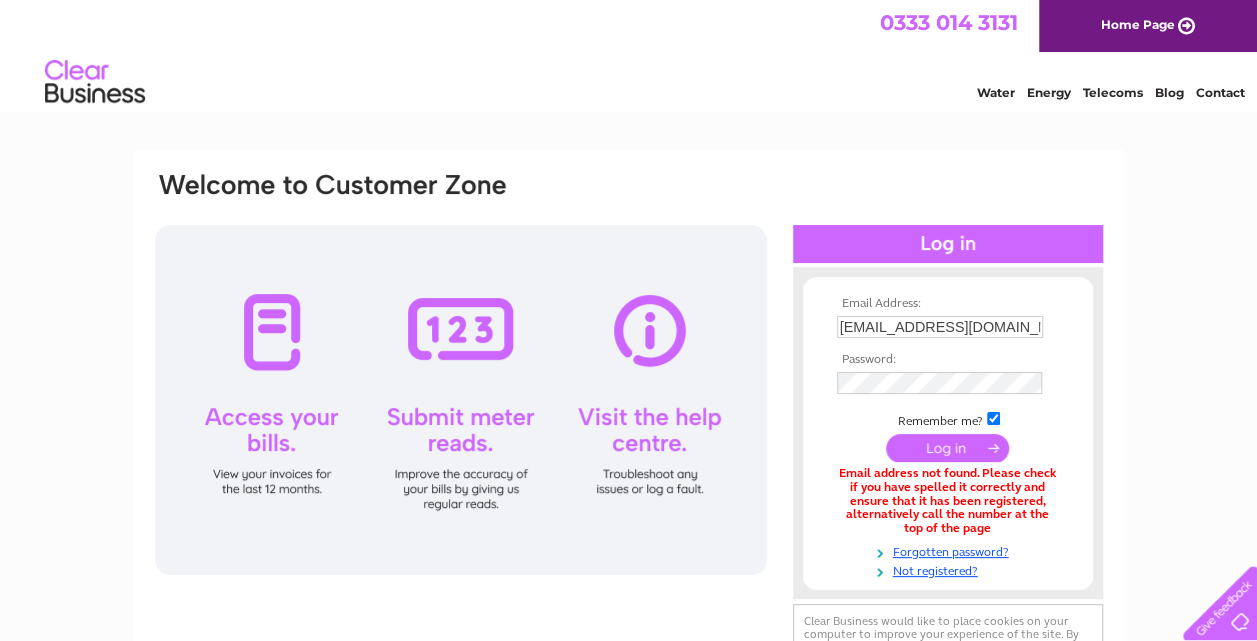 scroll, scrollTop: 0, scrollLeft: 0, axis: both 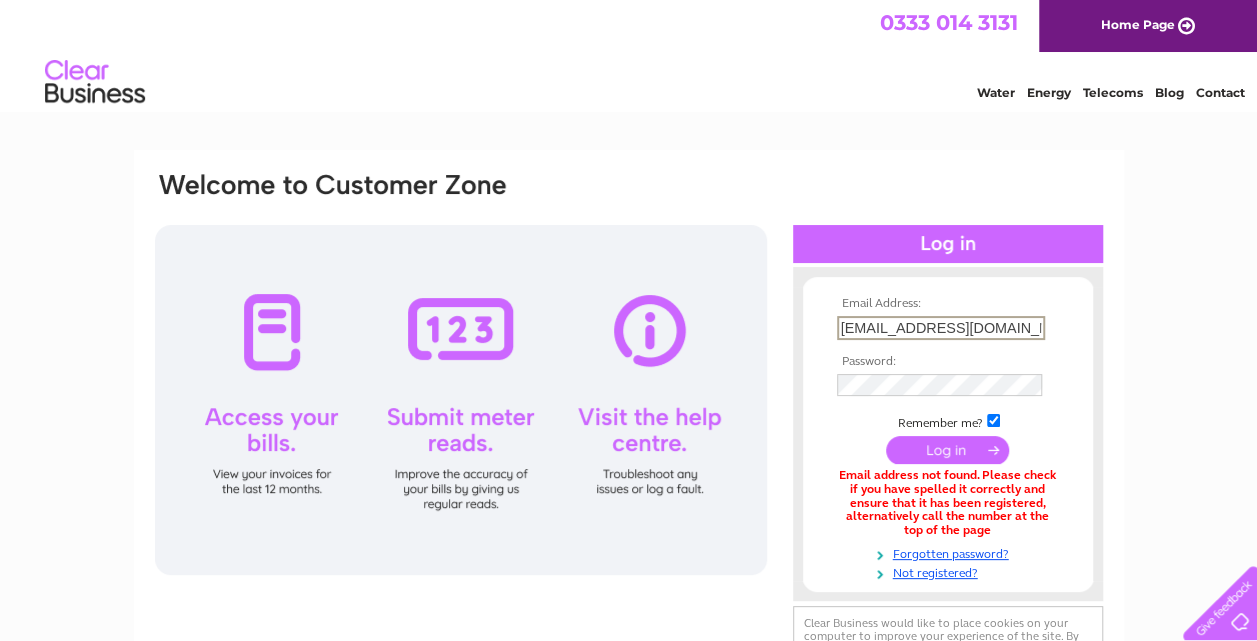 click on "andrewtock@hotmail.co.uk" at bounding box center [941, 328] 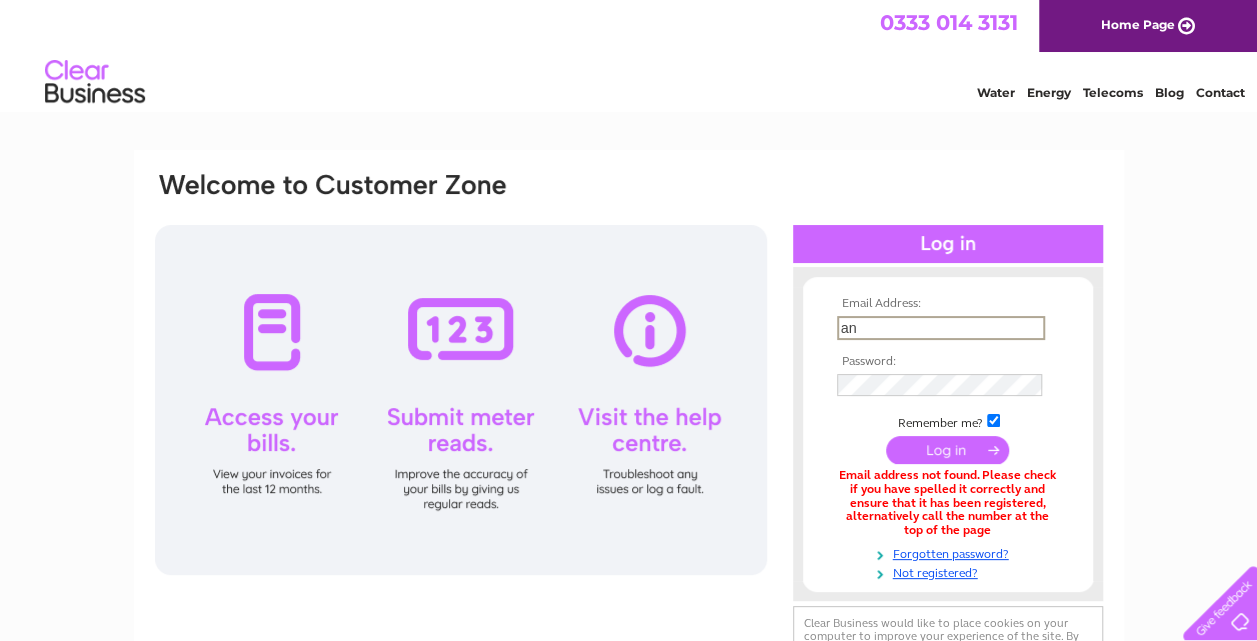 type on "a" 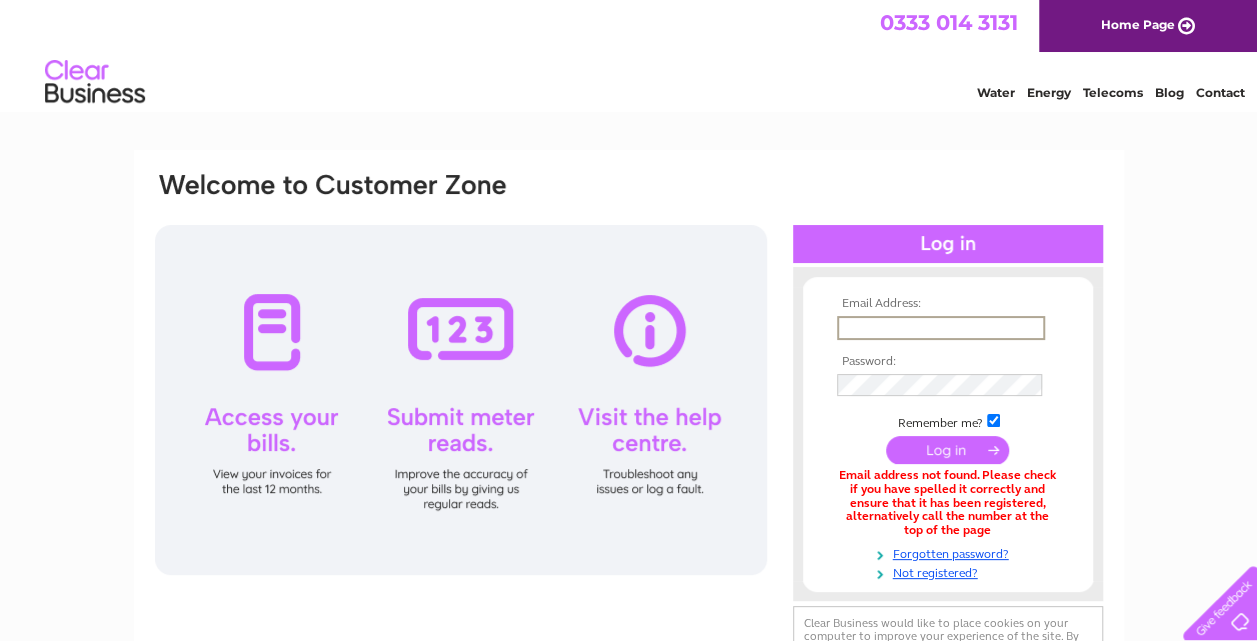 drag, startPoint x: 1010, startPoint y: 332, endPoint x: 950, endPoint y: 319, distance: 61.39218 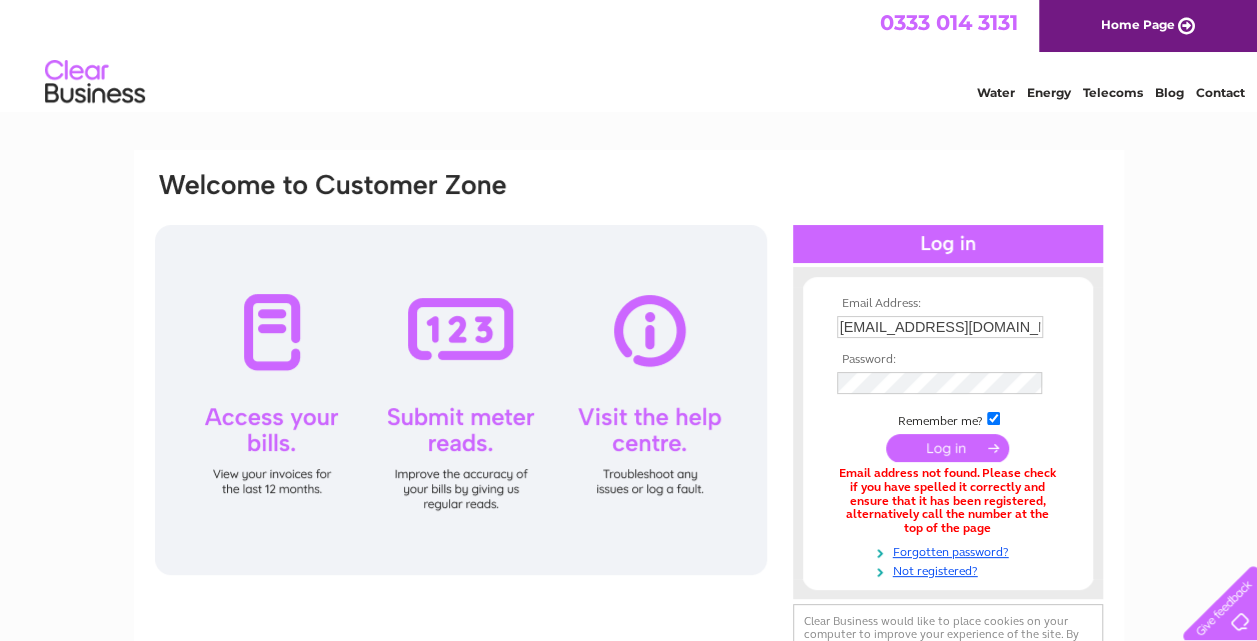 click at bounding box center (947, 448) 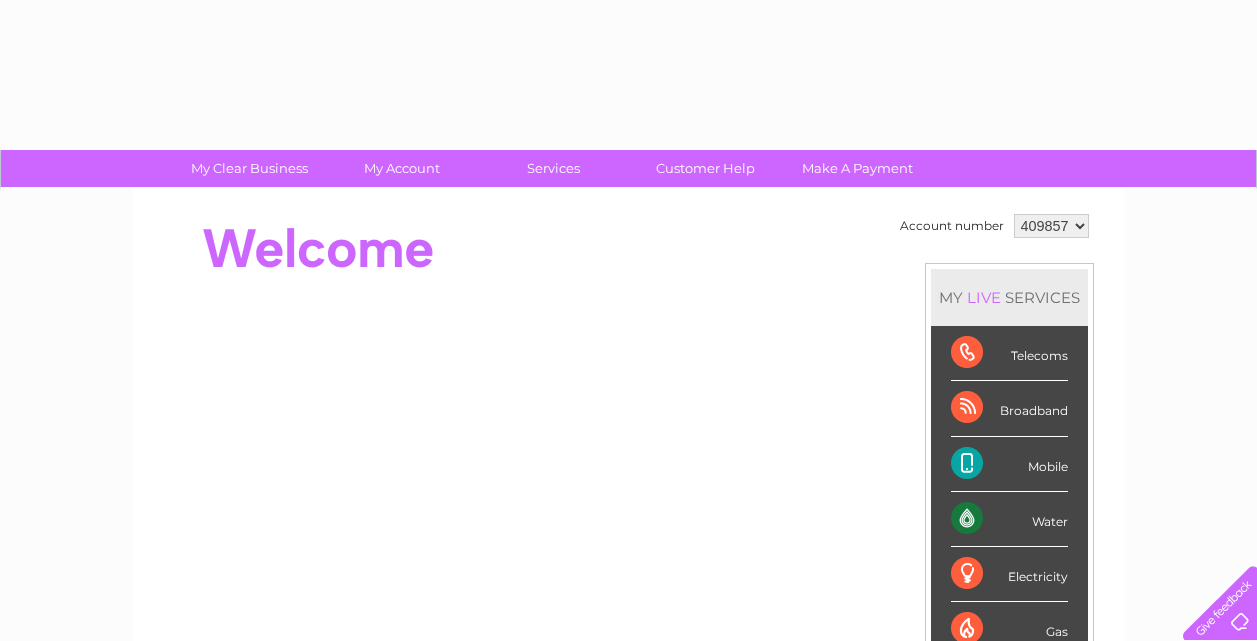 scroll, scrollTop: 0, scrollLeft: 0, axis: both 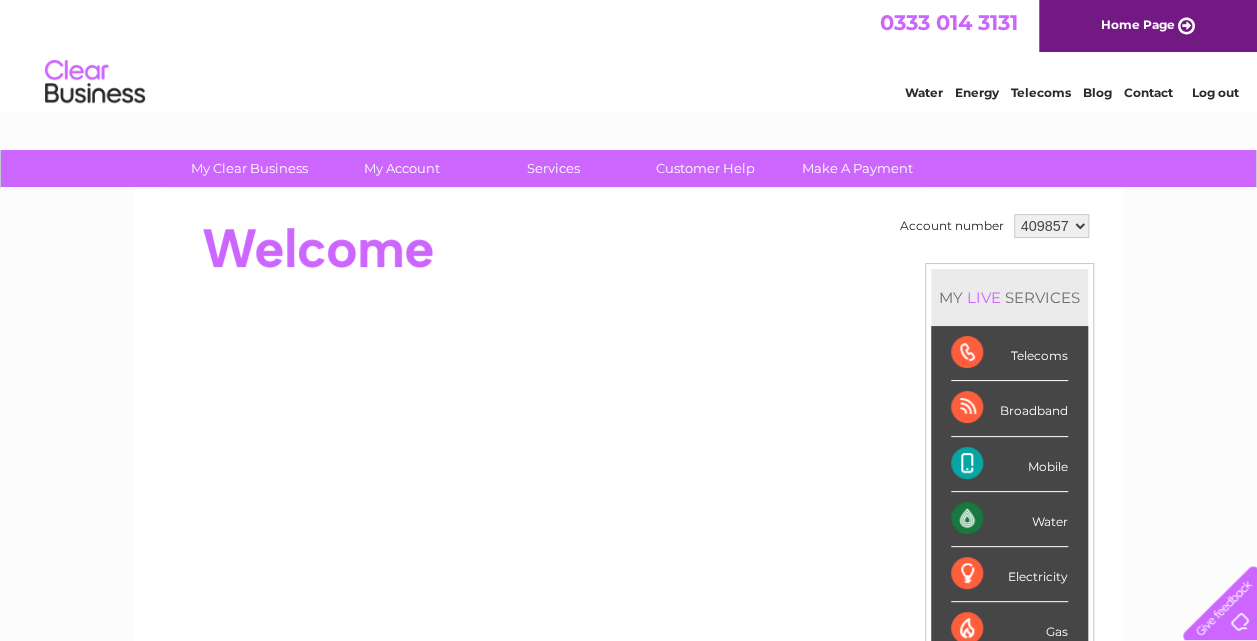 drag, startPoint x: 0, startPoint y: 0, endPoint x: 898, endPoint y: 447, distance: 1003.1017 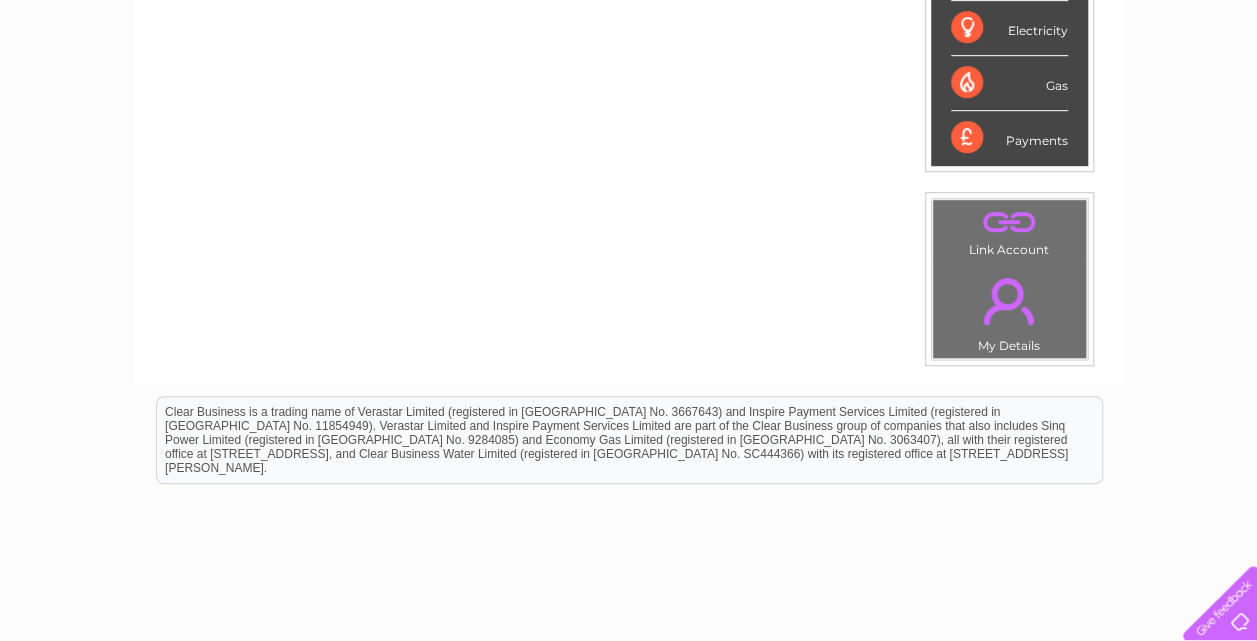 scroll, scrollTop: 643, scrollLeft: 0, axis: vertical 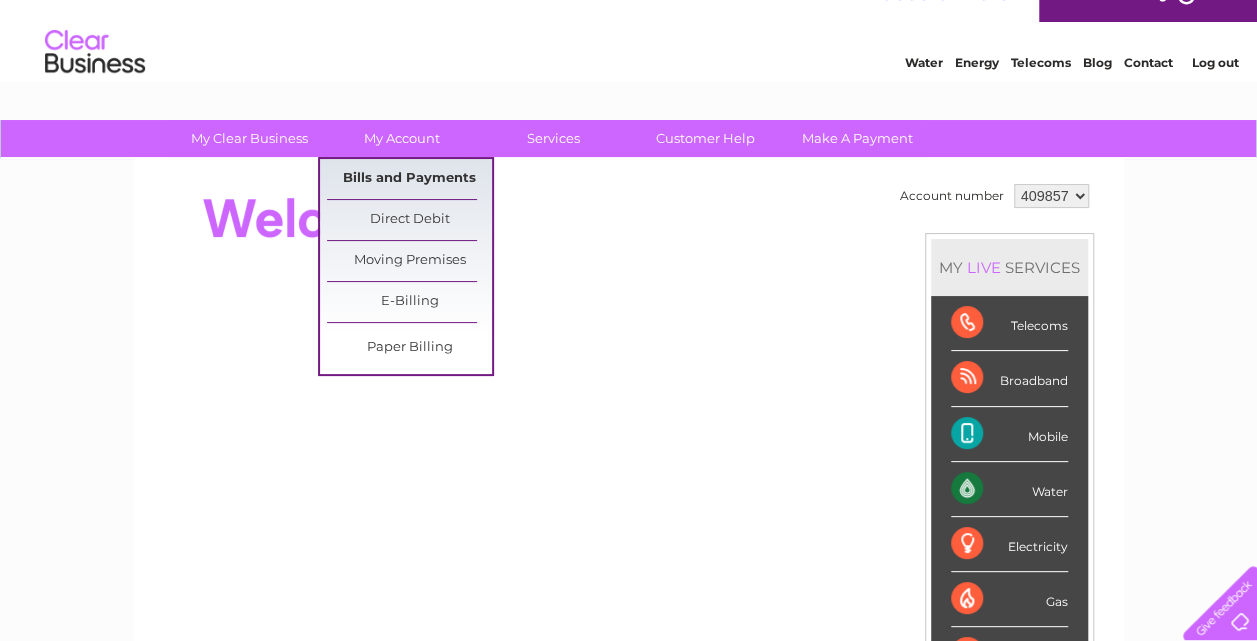 click on "Bills and Payments" at bounding box center [409, 179] 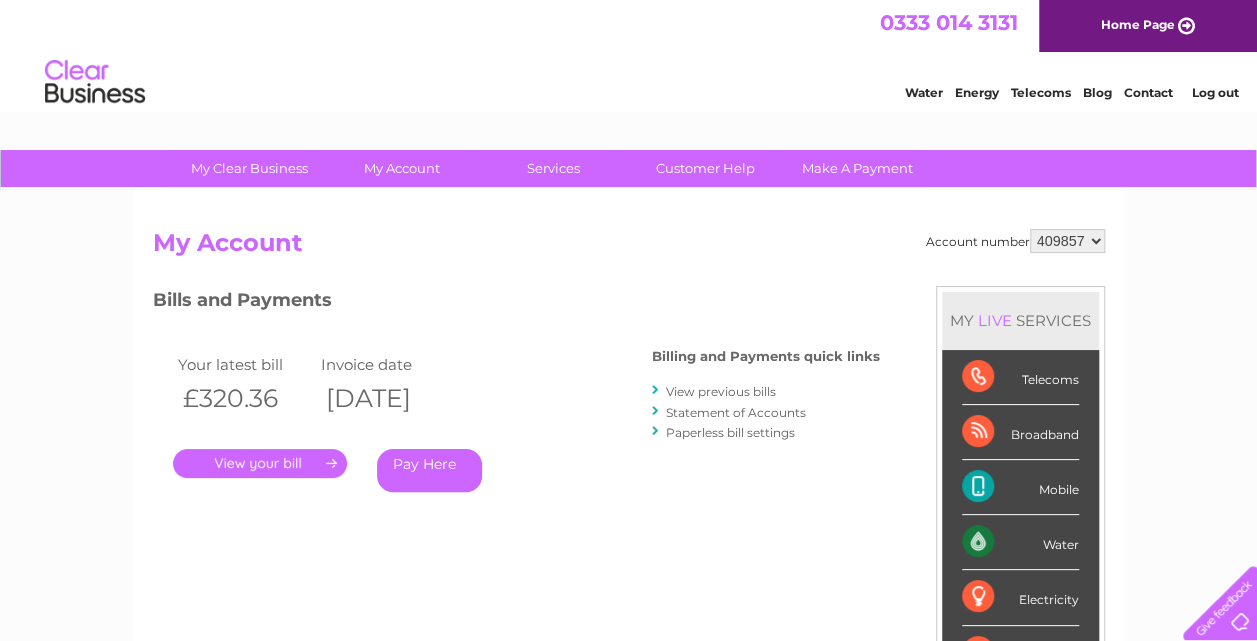scroll, scrollTop: 0, scrollLeft: 0, axis: both 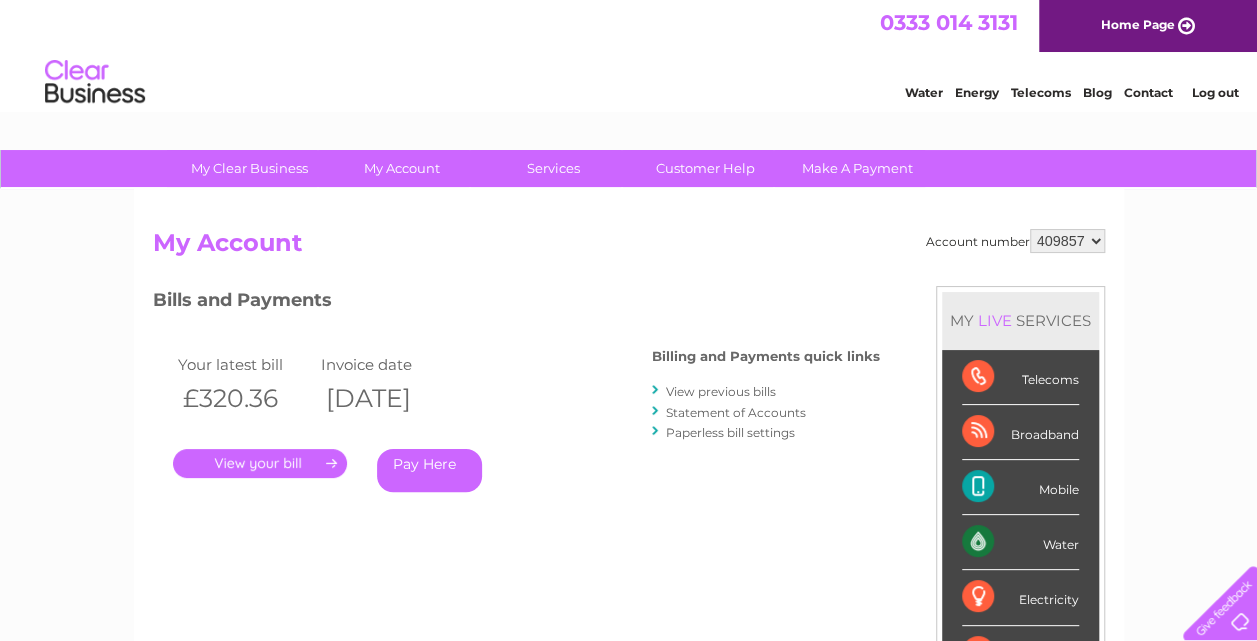 click on "." at bounding box center (260, 463) 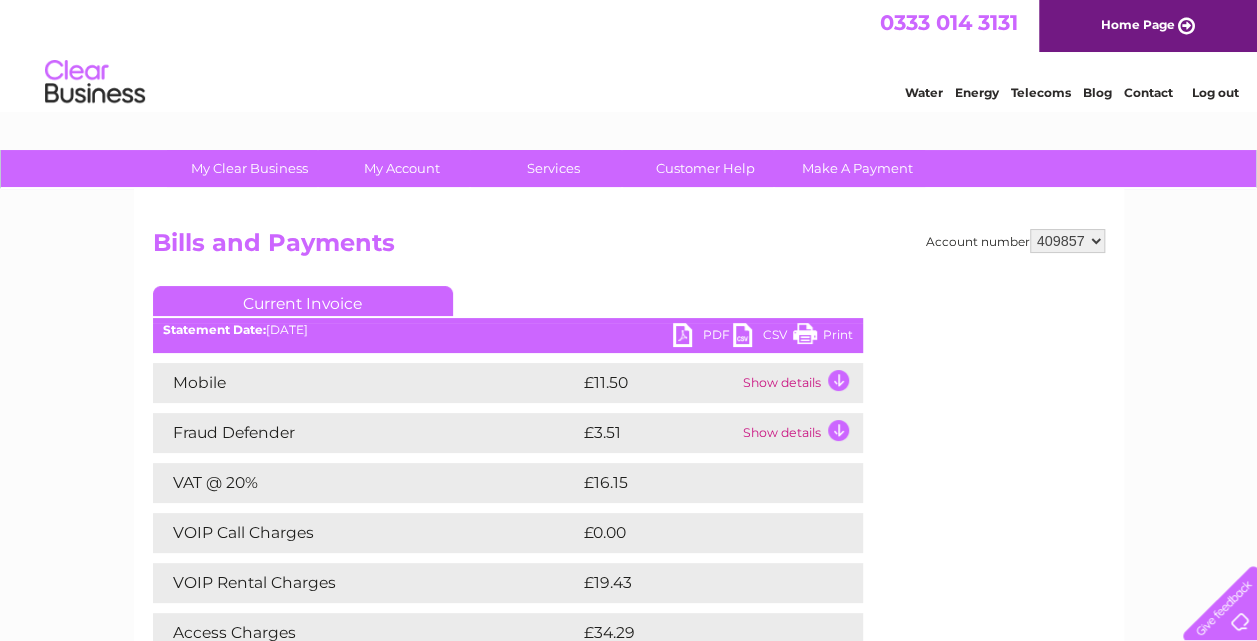 scroll, scrollTop: 0, scrollLeft: 0, axis: both 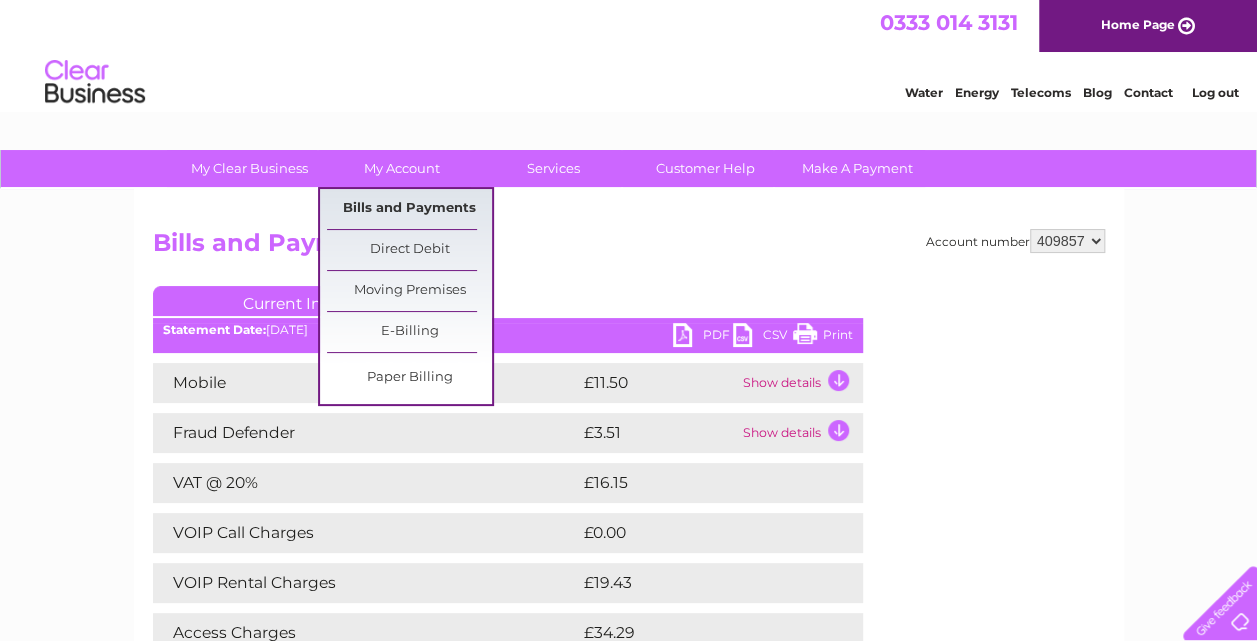click on "Bills and Payments" at bounding box center [409, 209] 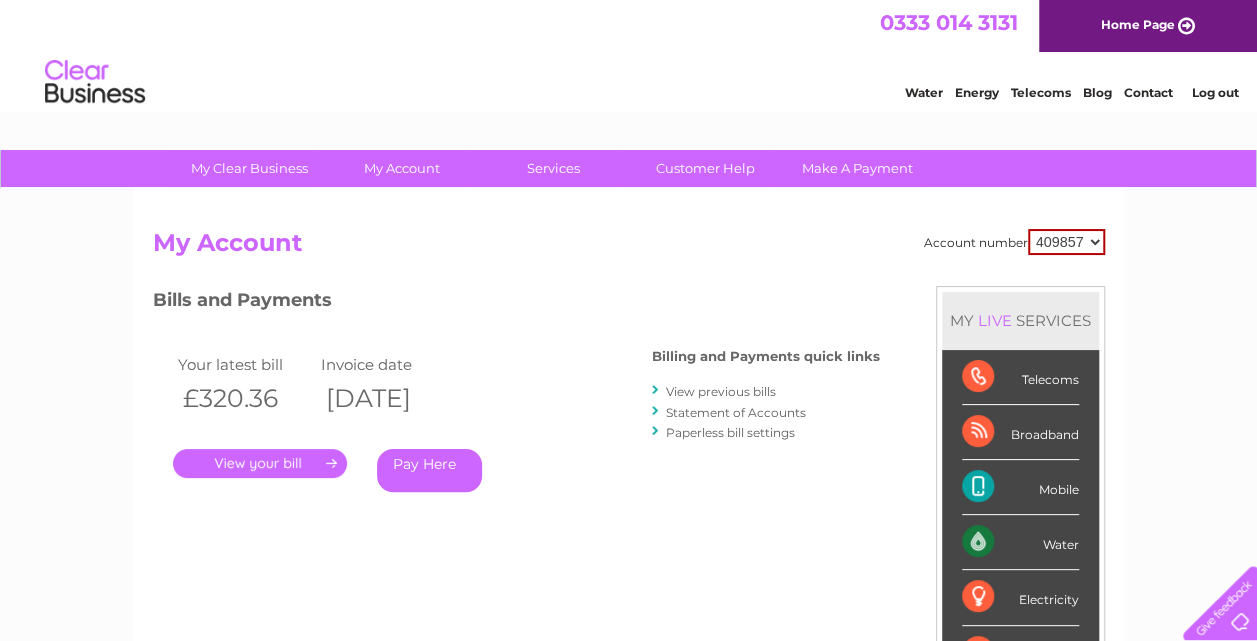 scroll, scrollTop: 0, scrollLeft: 0, axis: both 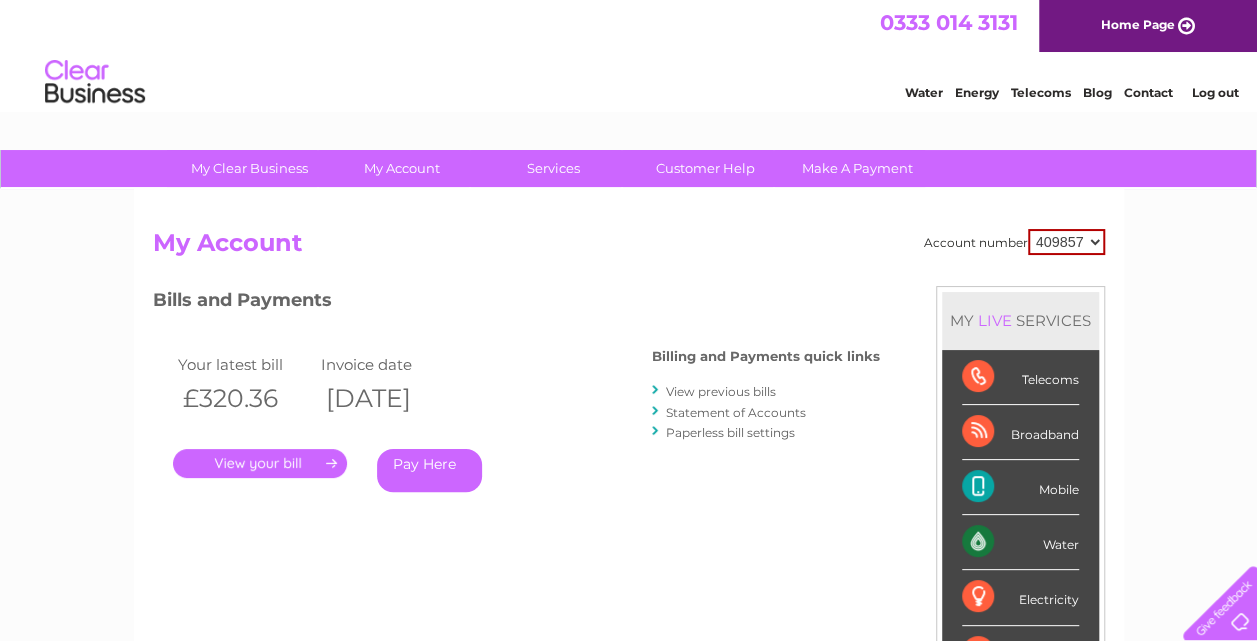 click on "Energy" at bounding box center [977, 92] 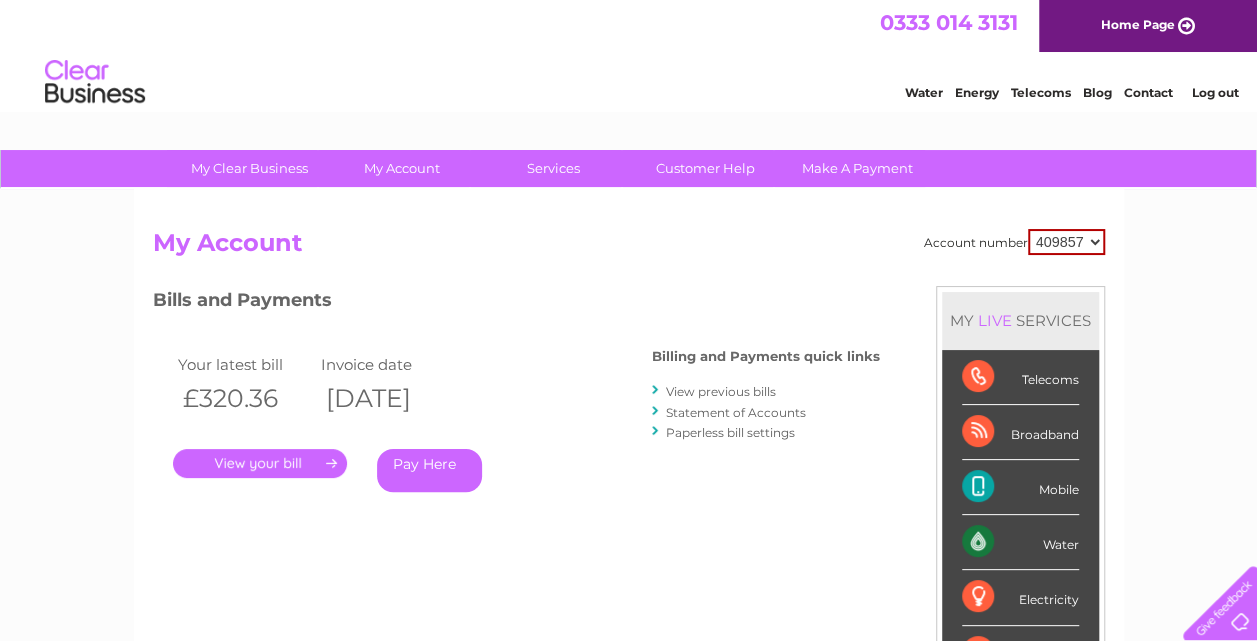 scroll, scrollTop: 0, scrollLeft: 0, axis: both 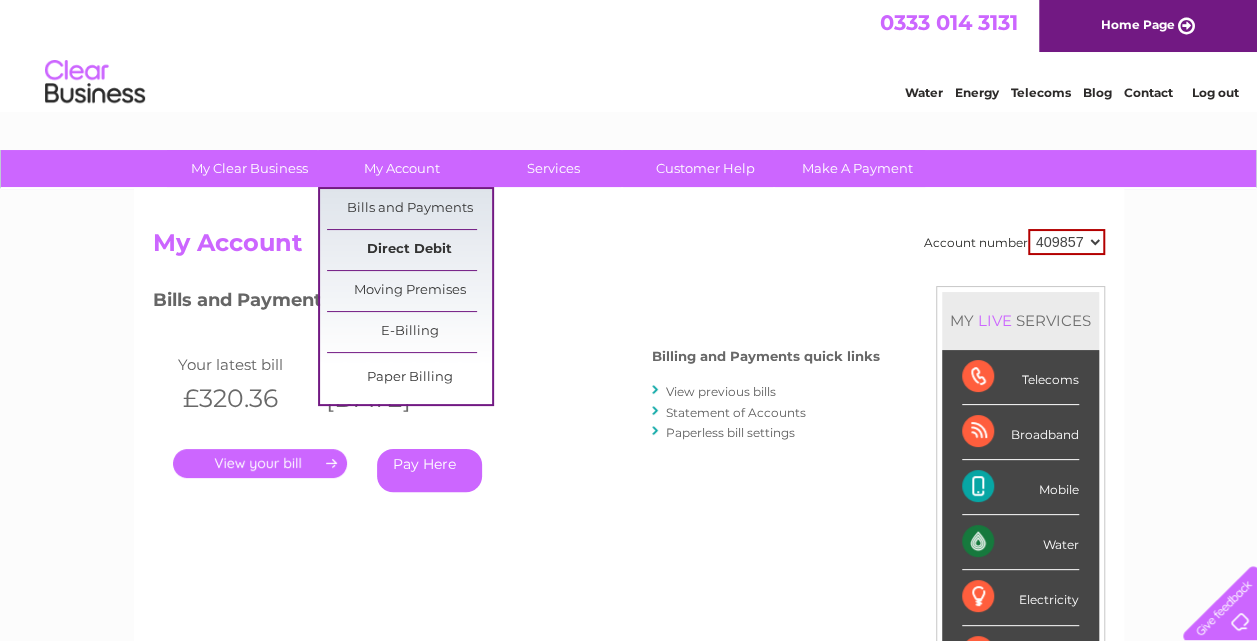 click on "Direct Debit" at bounding box center (409, 250) 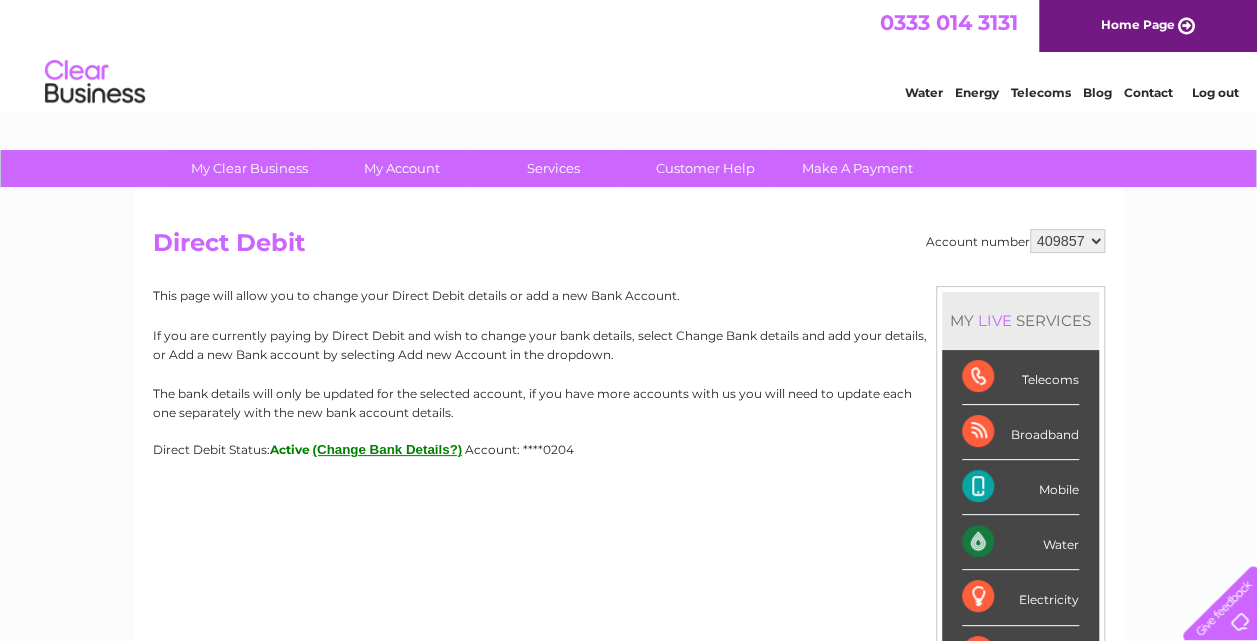 scroll, scrollTop: 0, scrollLeft: 0, axis: both 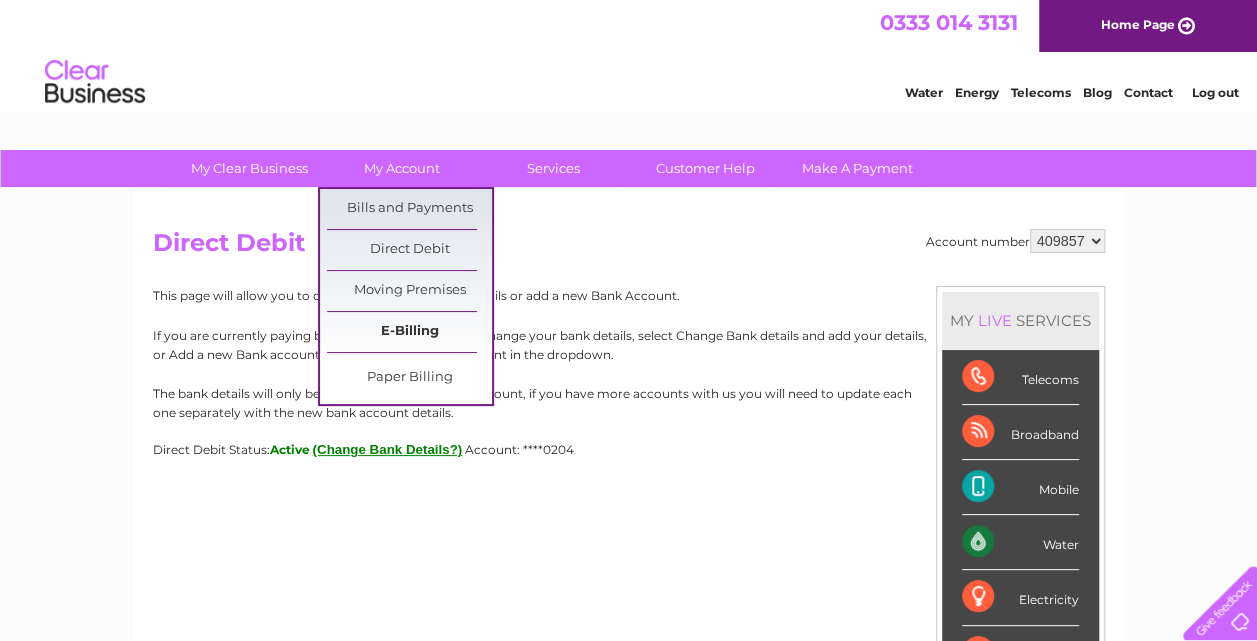 click on "E-Billing" at bounding box center [409, 332] 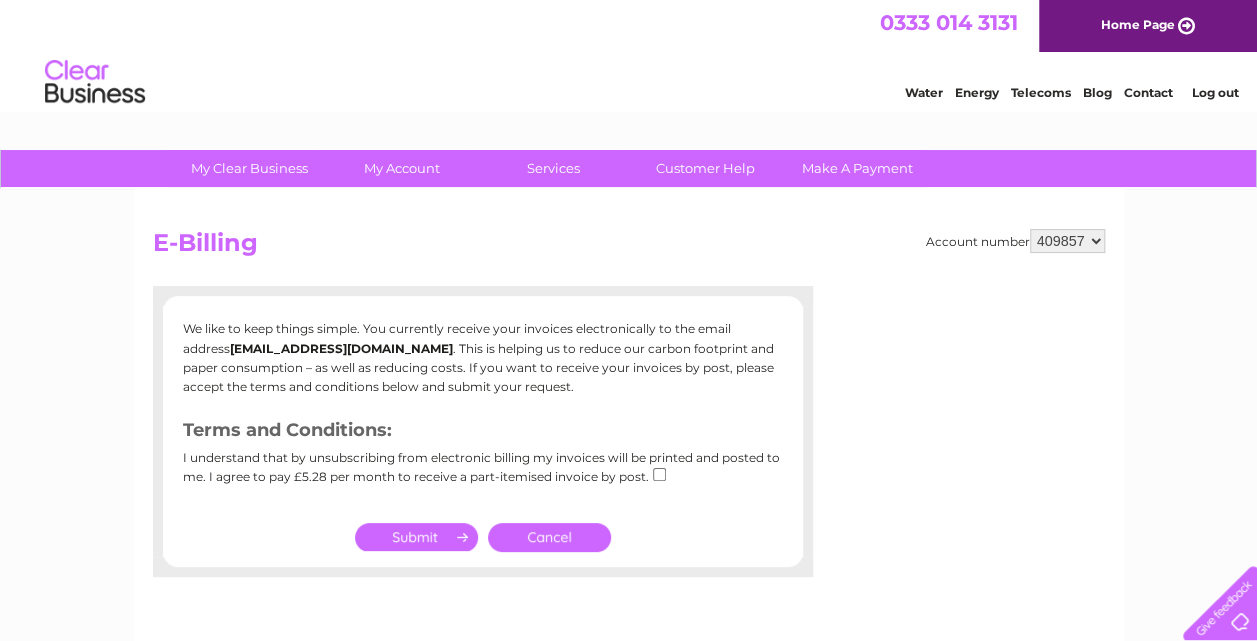 scroll, scrollTop: 0, scrollLeft: 0, axis: both 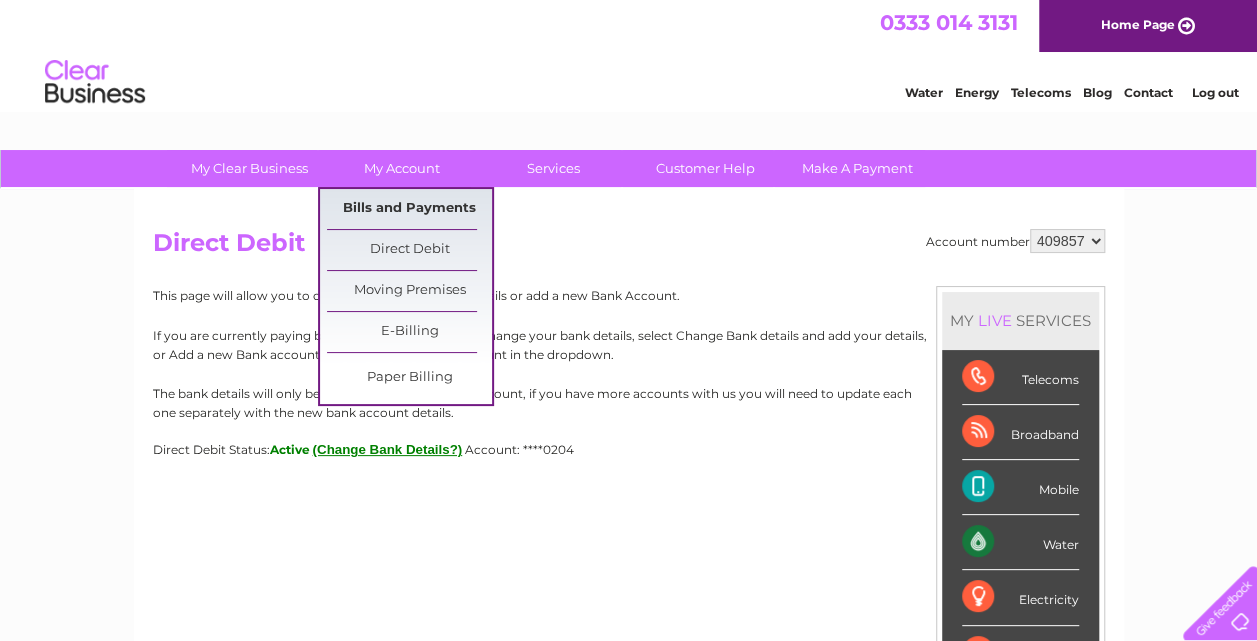 click on "Bills and Payments" at bounding box center (409, 209) 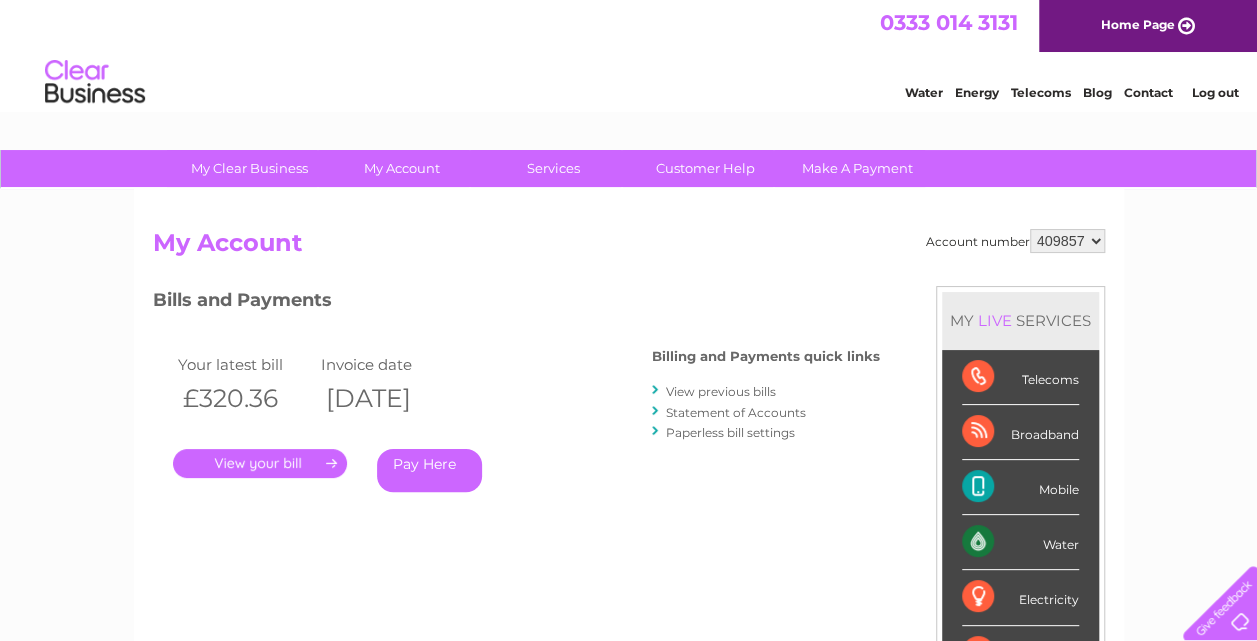 scroll, scrollTop: 0, scrollLeft: 0, axis: both 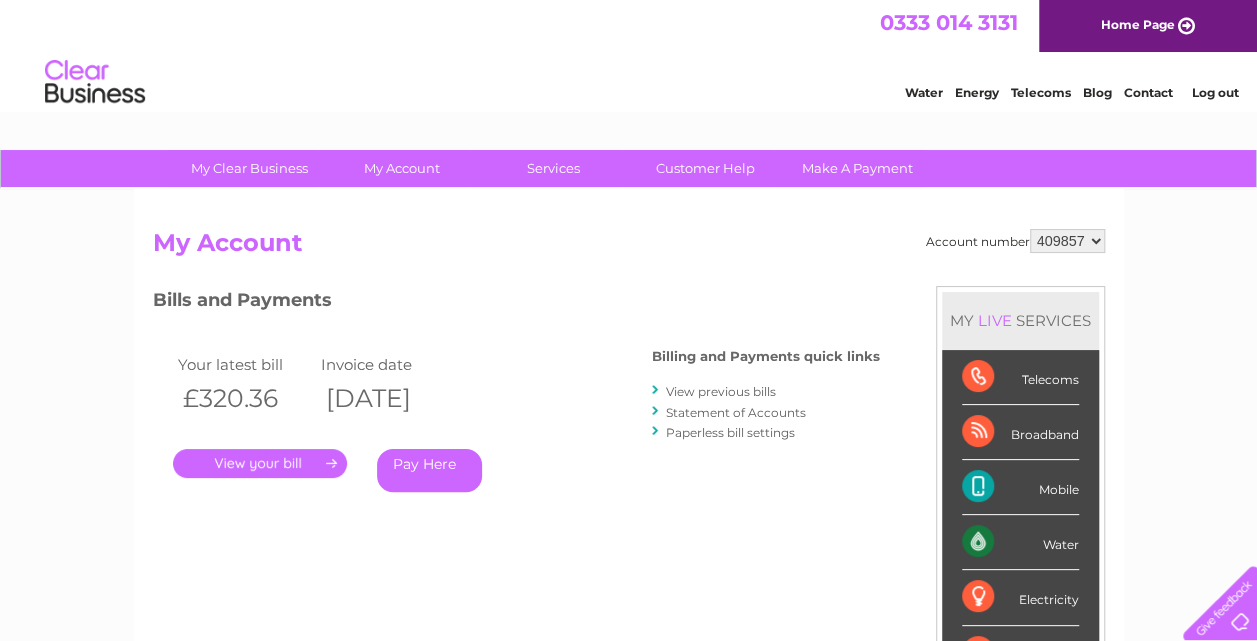 click on "View previous bills" at bounding box center (721, 391) 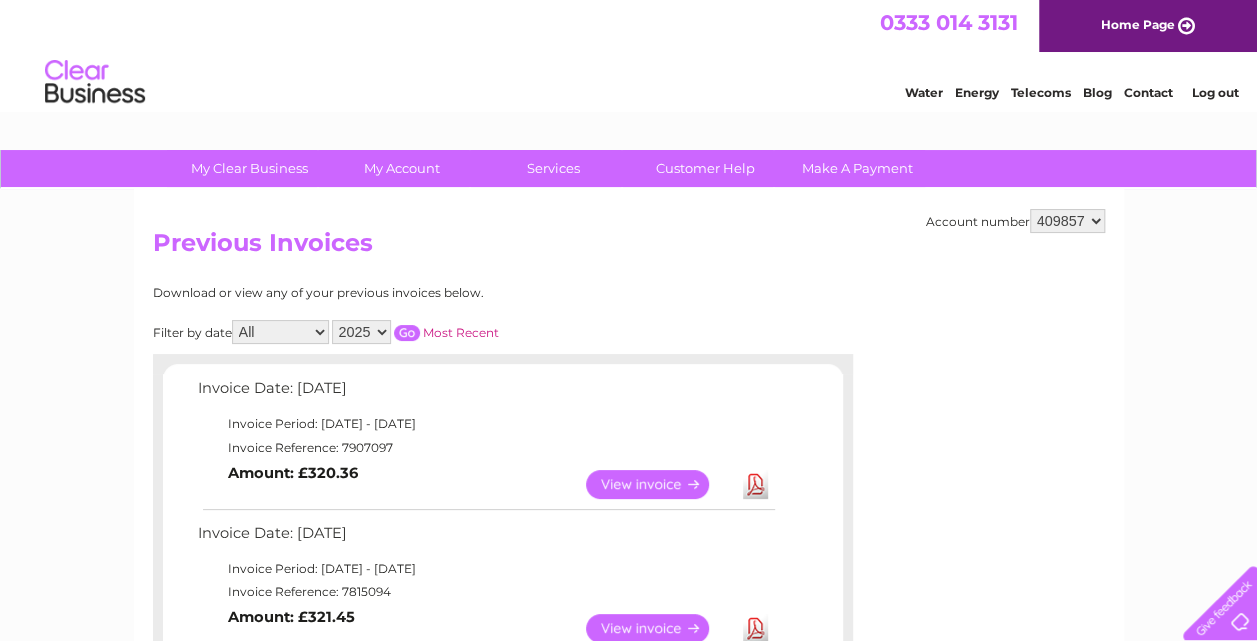 scroll, scrollTop: 0, scrollLeft: 0, axis: both 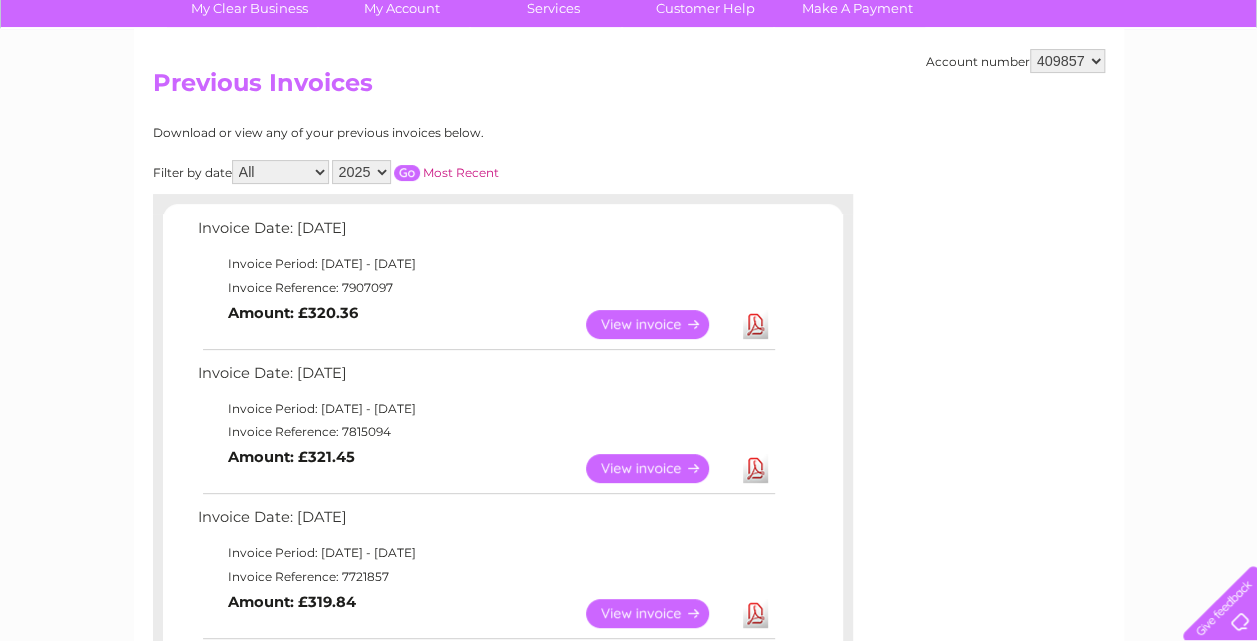 click on "View" at bounding box center [659, 324] 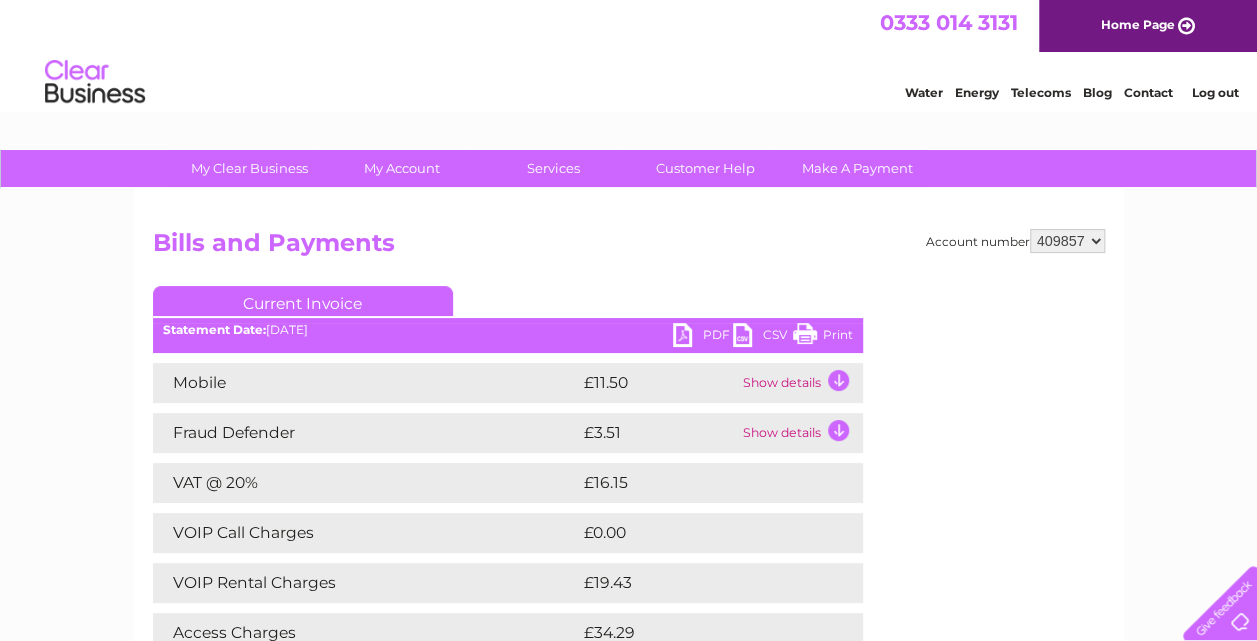 scroll, scrollTop: 0, scrollLeft: 0, axis: both 